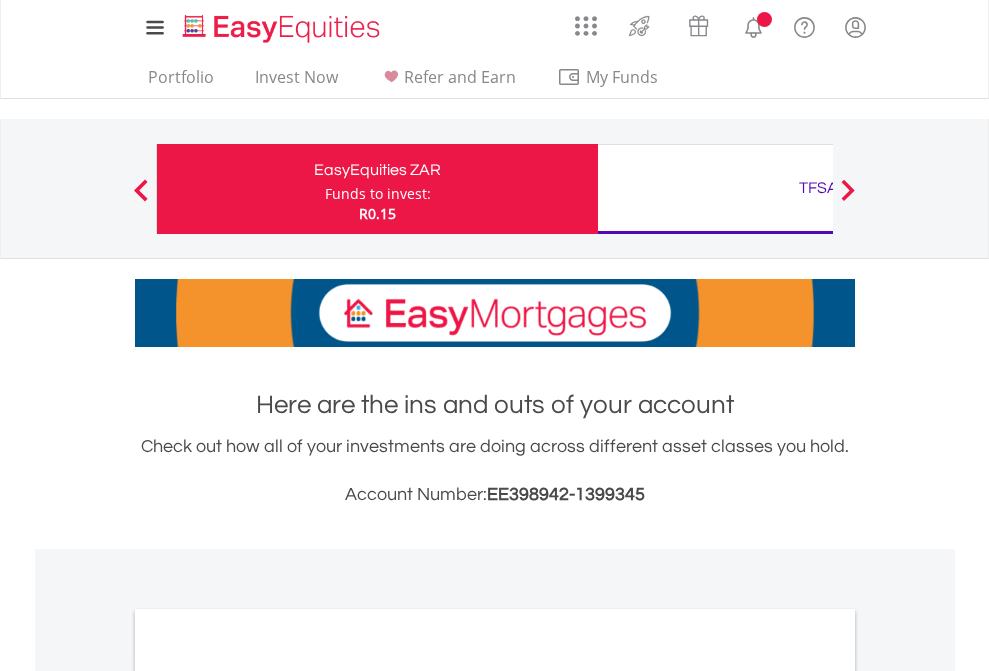 scroll, scrollTop: 0, scrollLeft: 0, axis: both 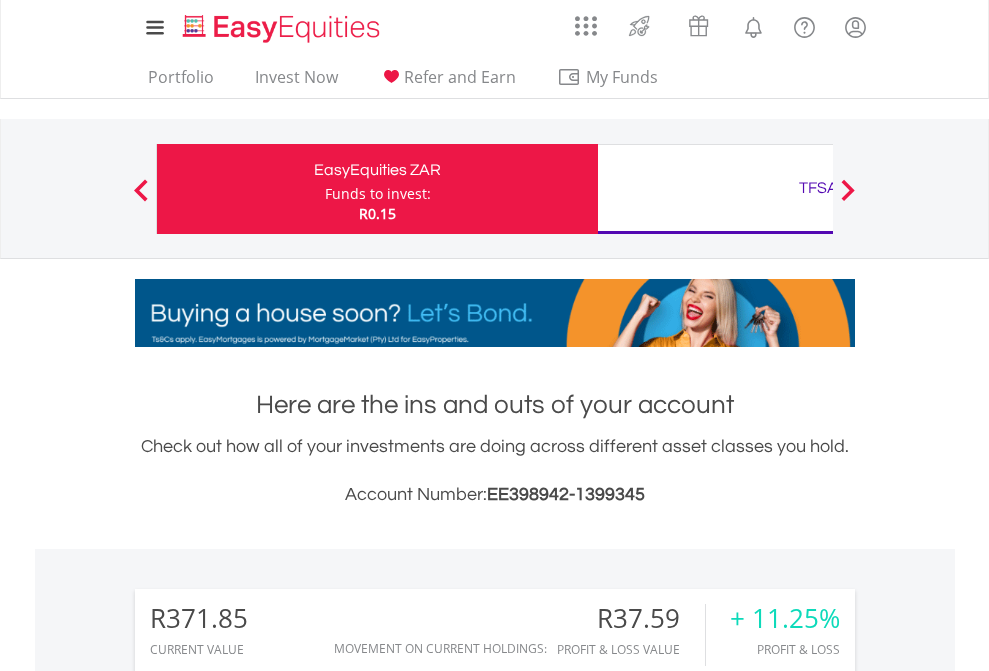click on "Funds to invest:" at bounding box center [378, 194] 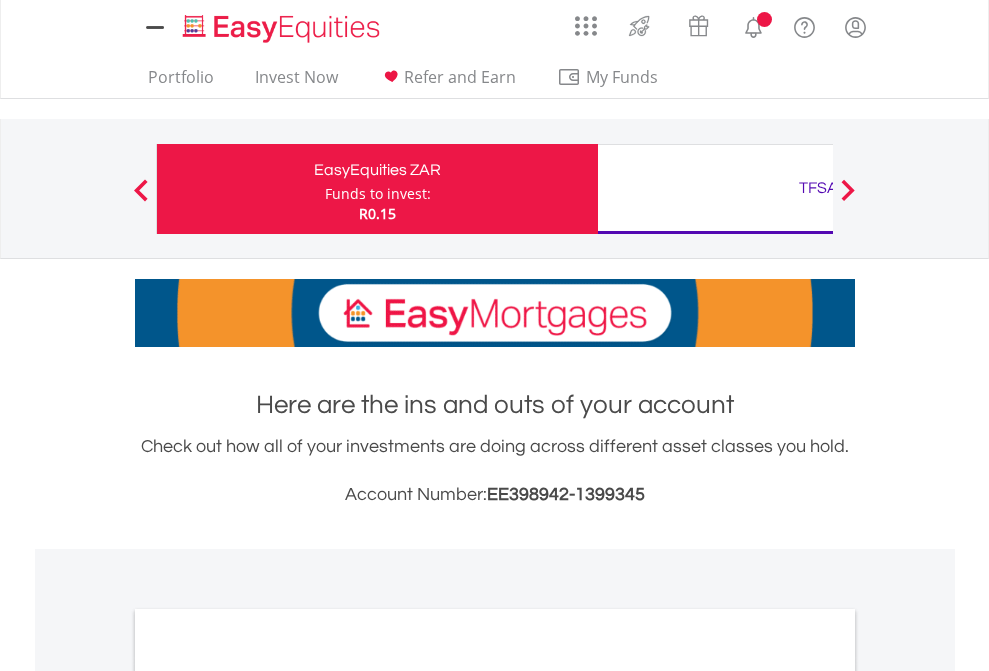 scroll, scrollTop: 0, scrollLeft: 0, axis: both 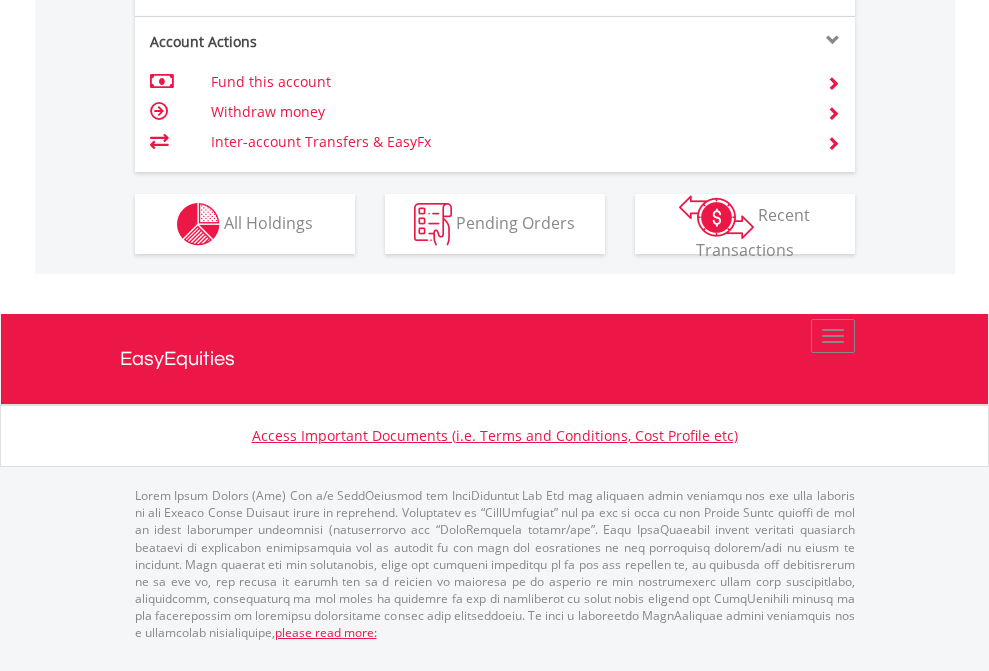 click on "Investment types" at bounding box center (706, -337) 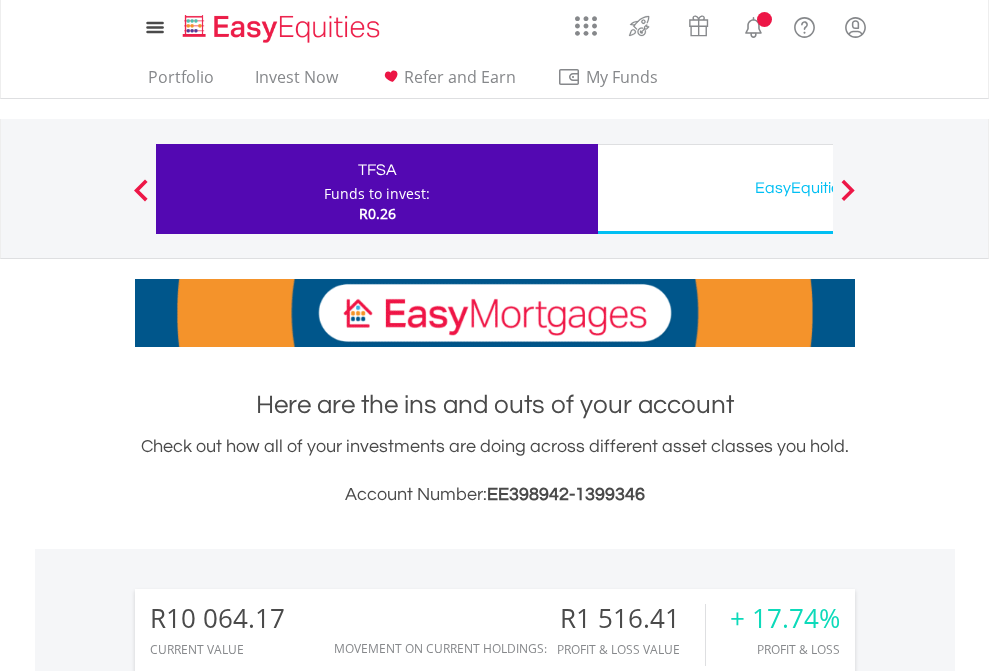scroll, scrollTop: 0, scrollLeft: 0, axis: both 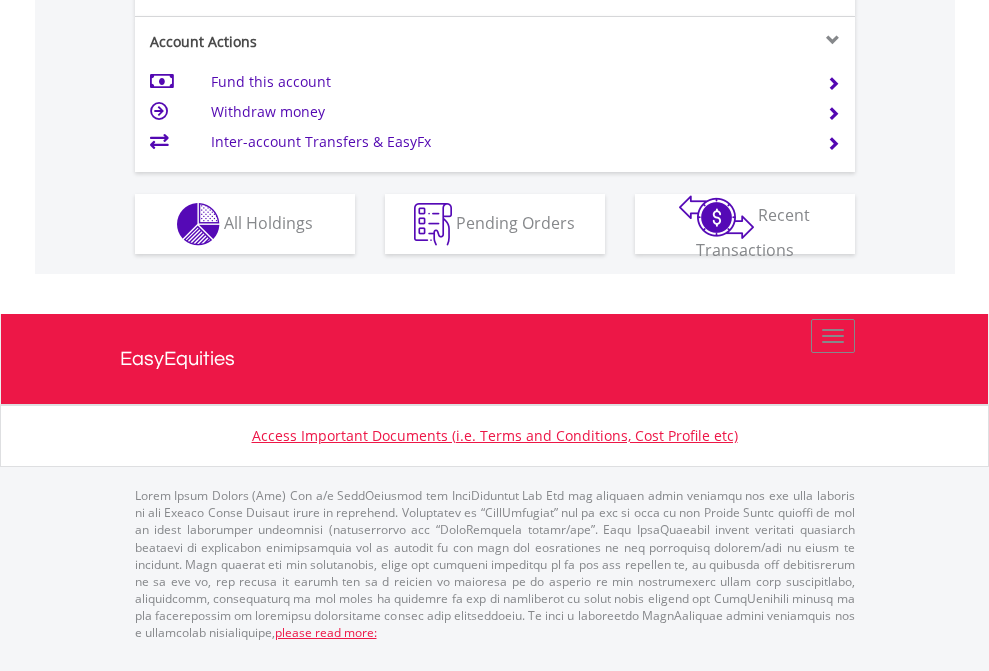 click on "Investment types" at bounding box center (706, -337) 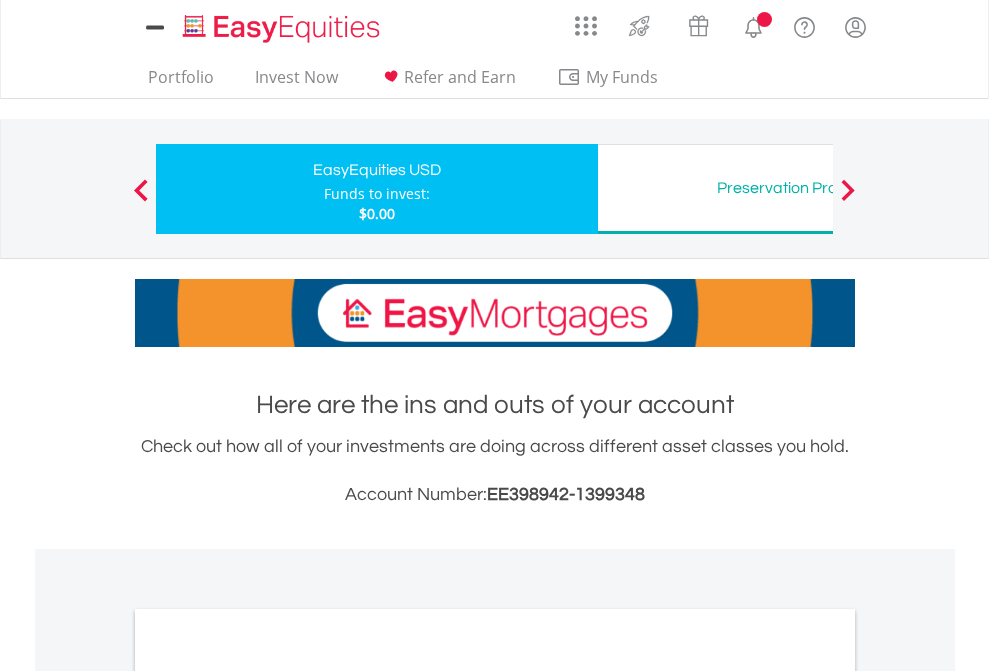 scroll, scrollTop: 0, scrollLeft: 0, axis: both 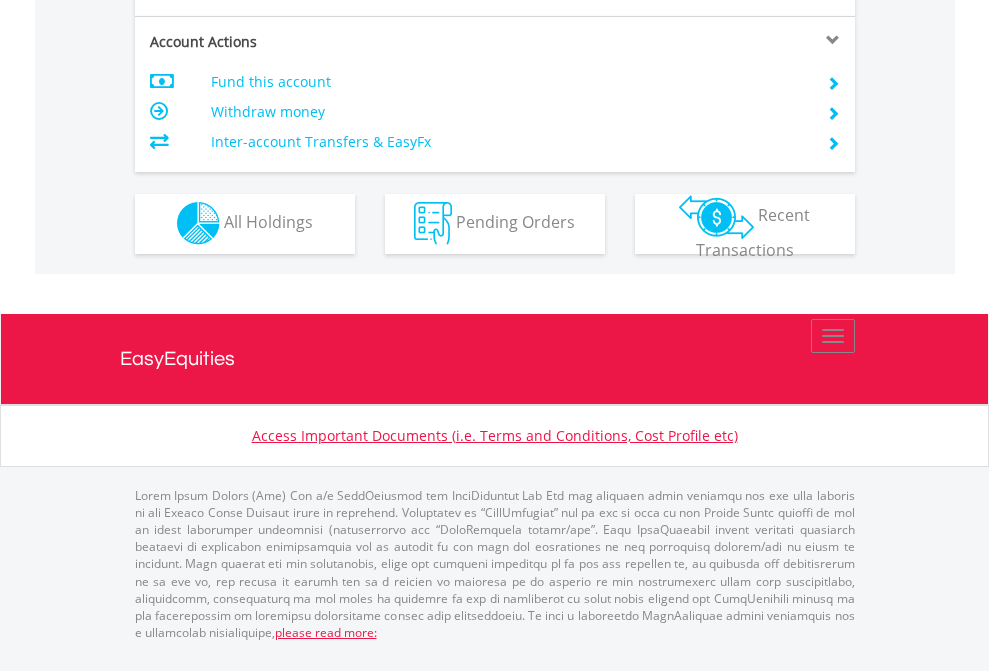 click on "Investment types" at bounding box center [706, -353] 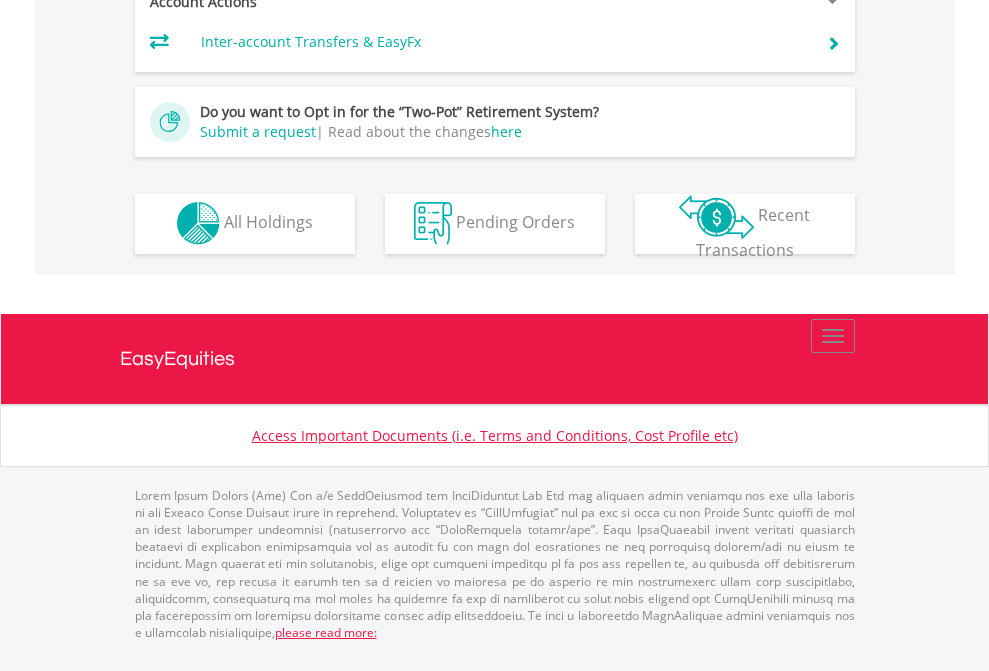scroll, scrollTop: 1870, scrollLeft: 0, axis: vertical 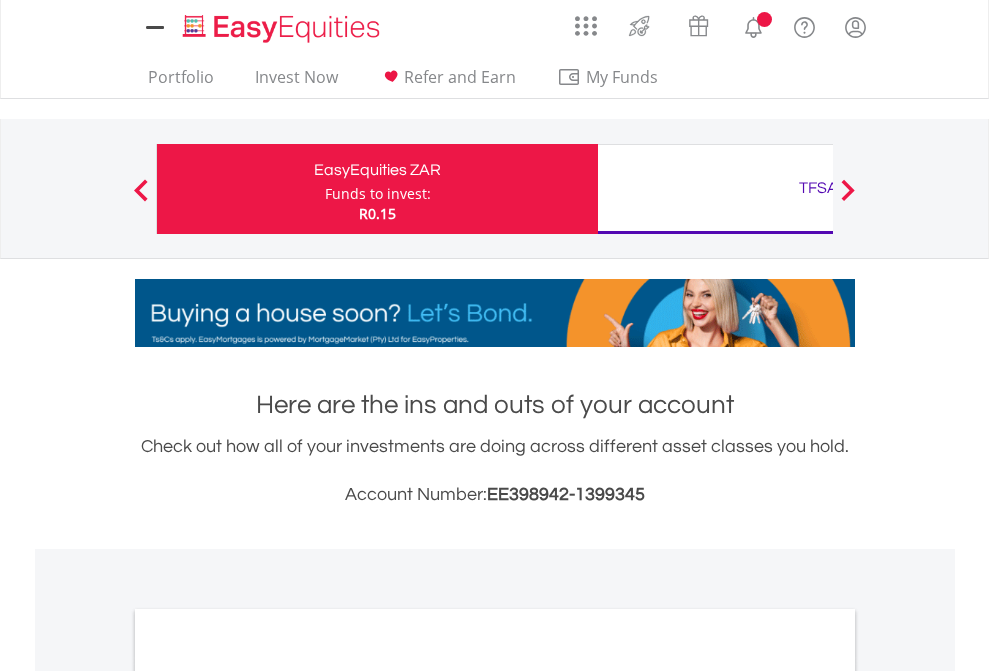 click on "All Holdings" at bounding box center [268, 1096] 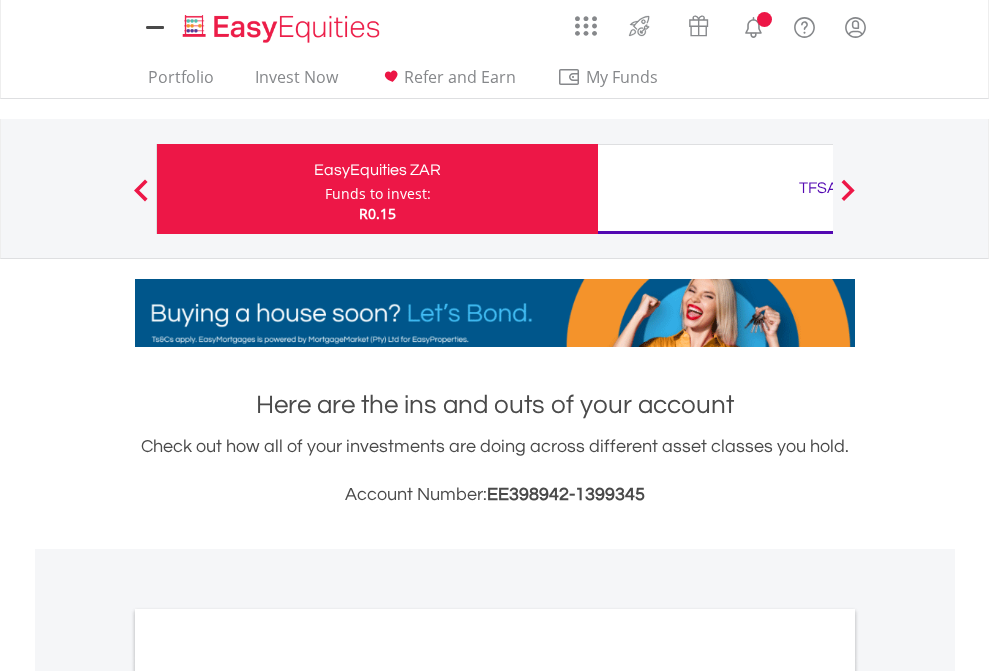 scroll, scrollTop: 1202, scrollLeft: 0, axis: vertical 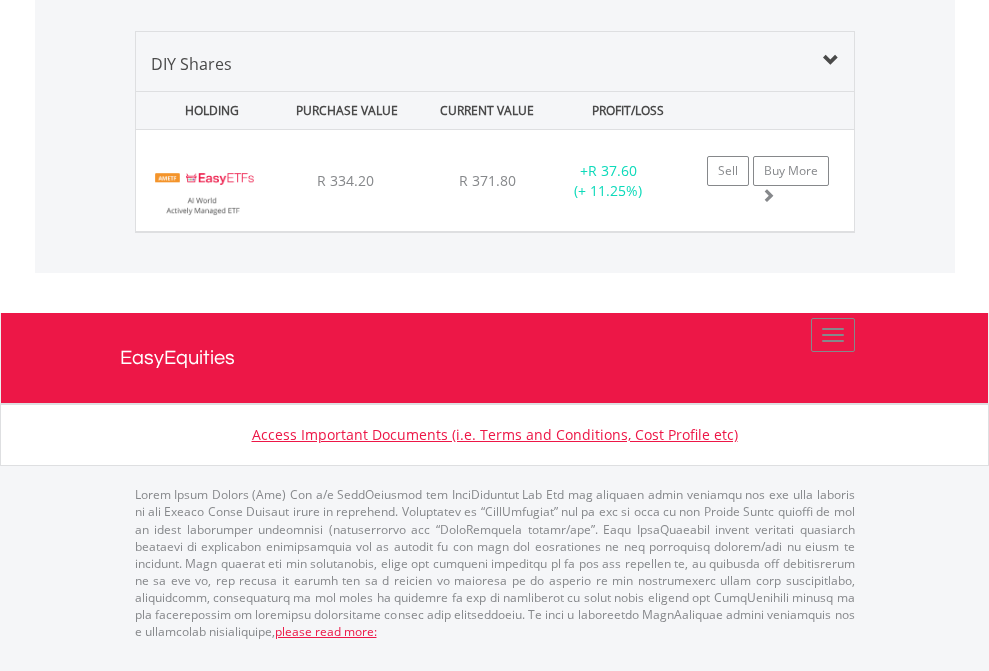 click on "TFSA" at bounding box center (818, -1419) 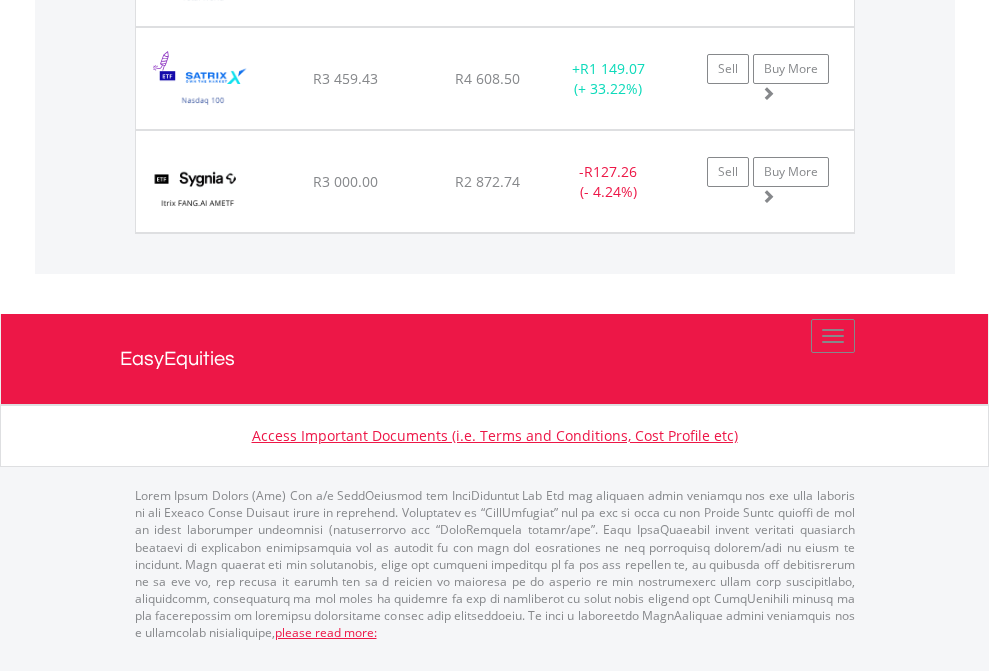 click on "EasyEquities USD" at bounding box center [818, -1174] 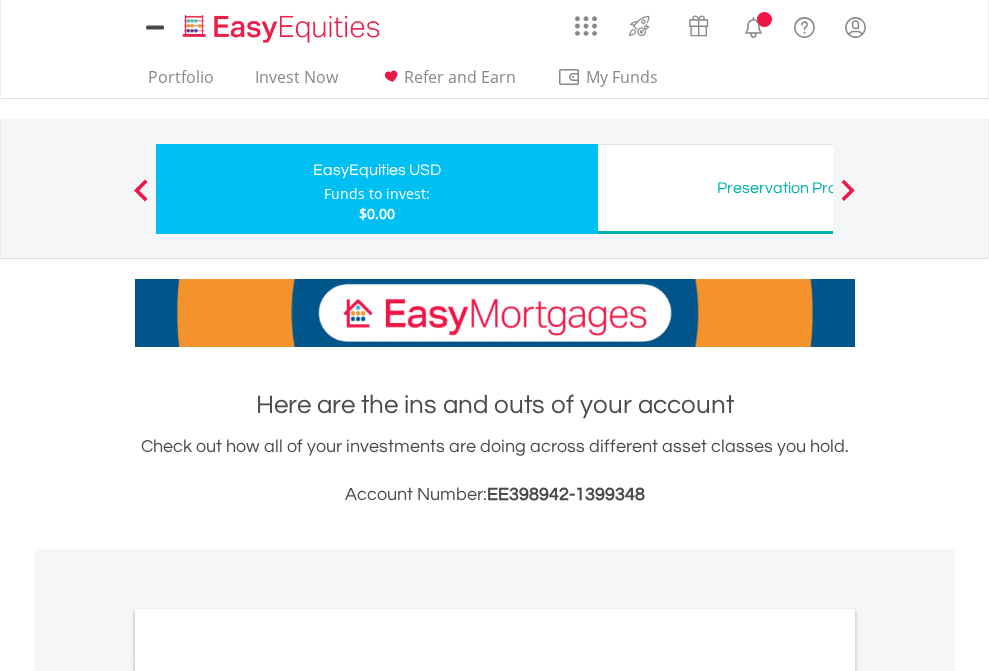 scroll, scrollTop: 0, scrollLeft: 0, axis: both 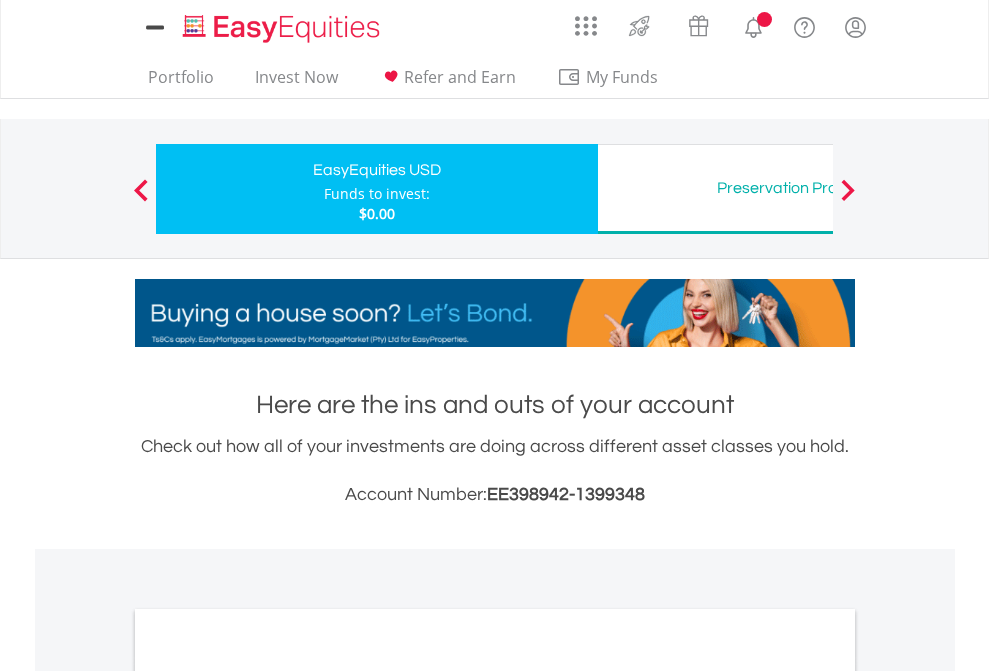 click on "All Holdings" at bounding box center [268, 1096] 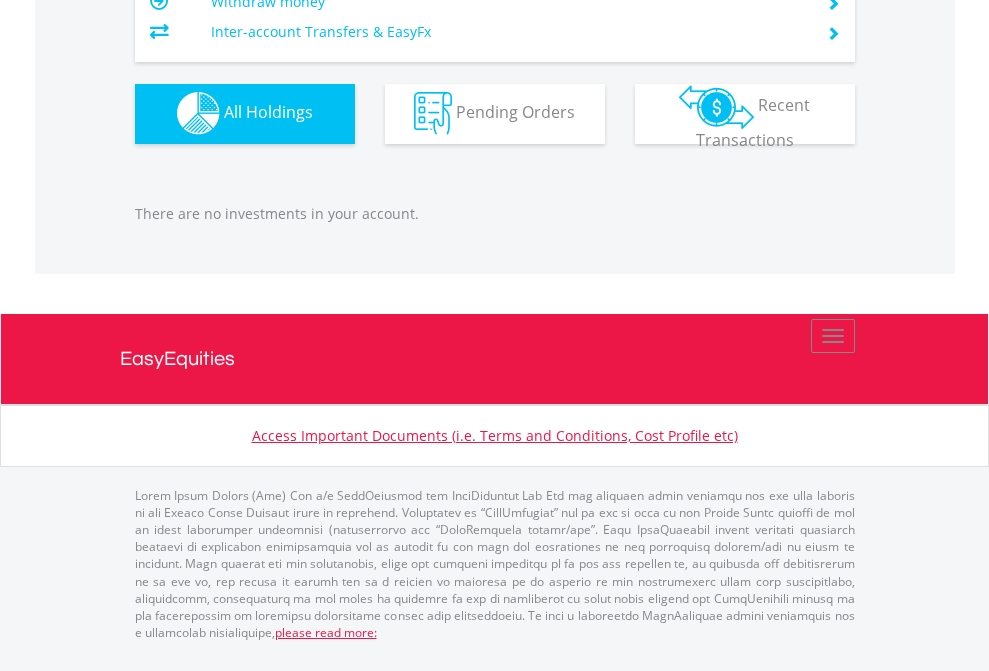 scroll, scrollTop: 1980, scrollLeft: 0, axis: vertical 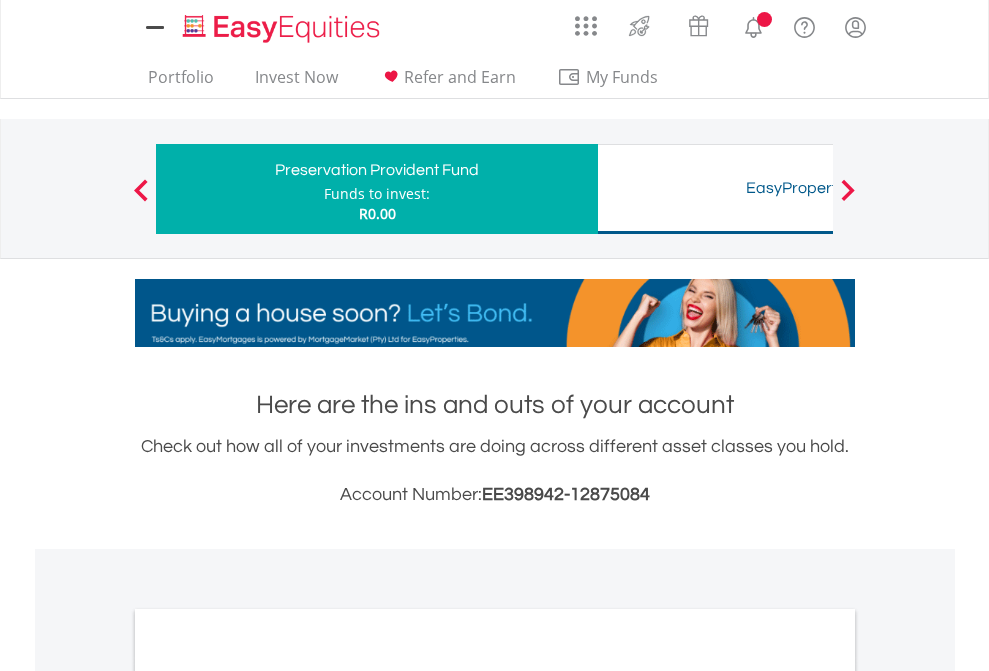 click on "All Holdings" at bounding box center (268, 1036) 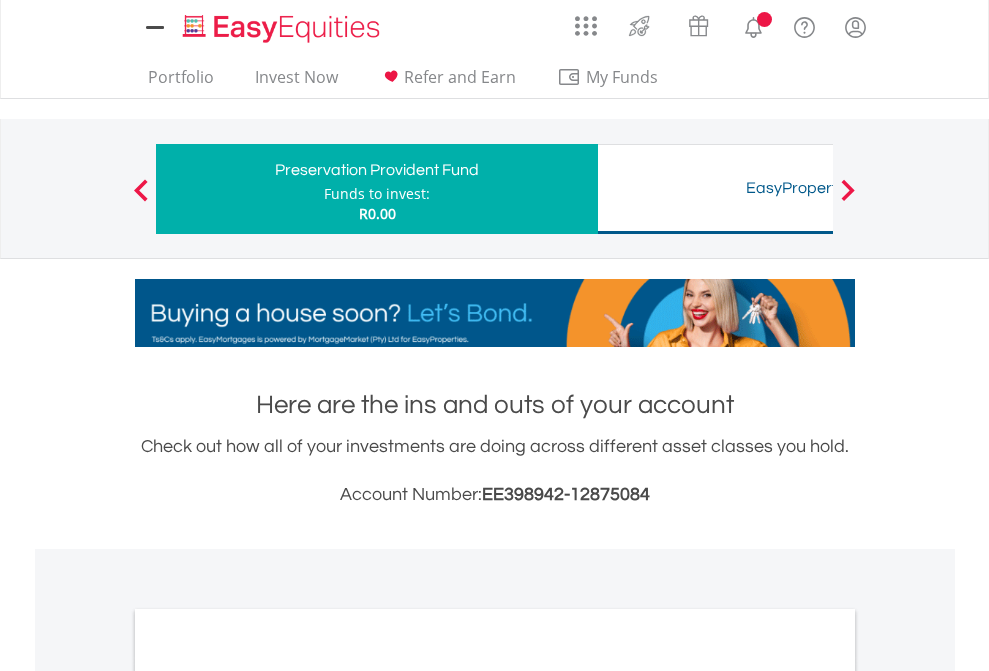 scroll, scrollTop: 1486, scrollLeft: 0, axis: vertical 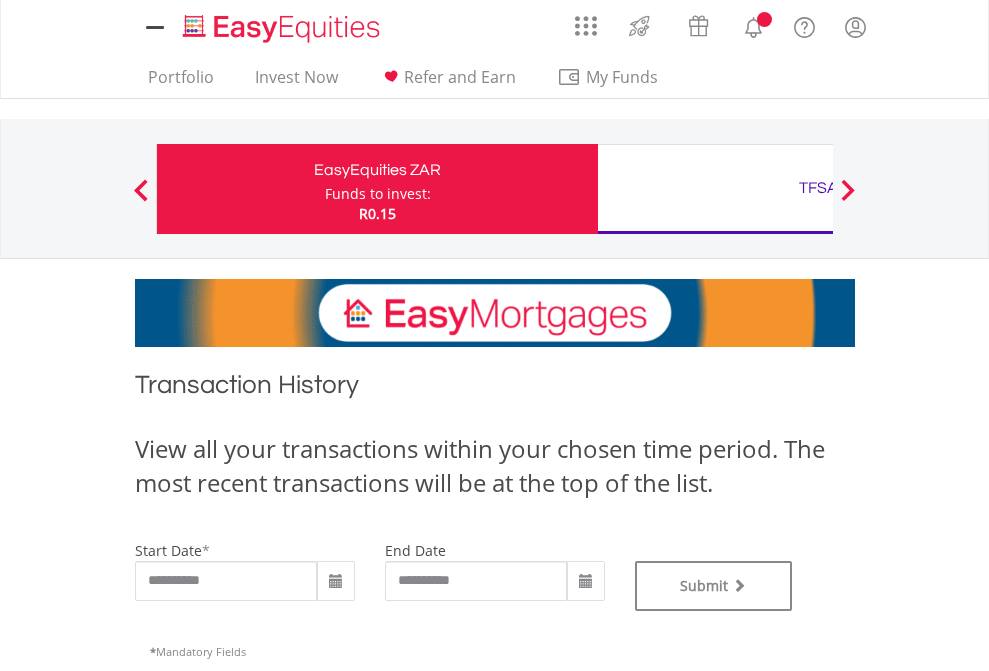 type on "**********" 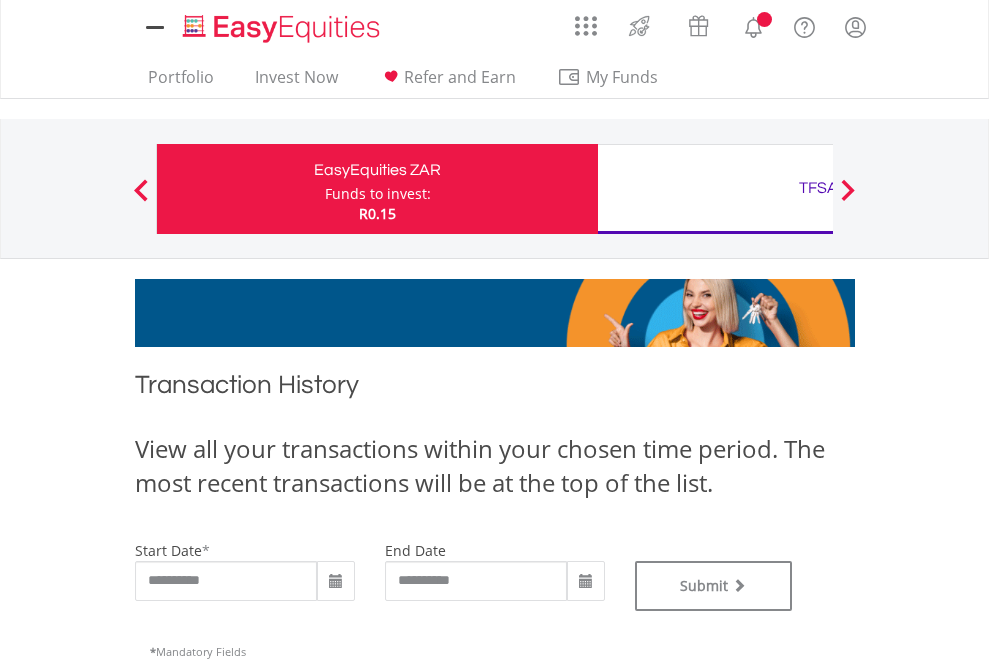 type on "**********" 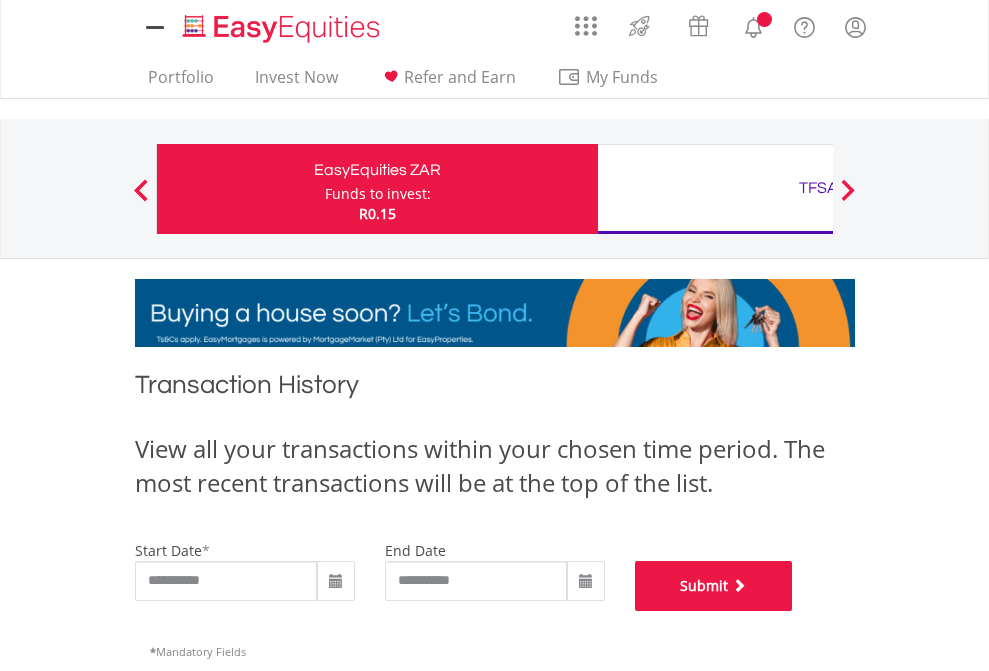 click on "Submit" at bounding box center (714, 586) 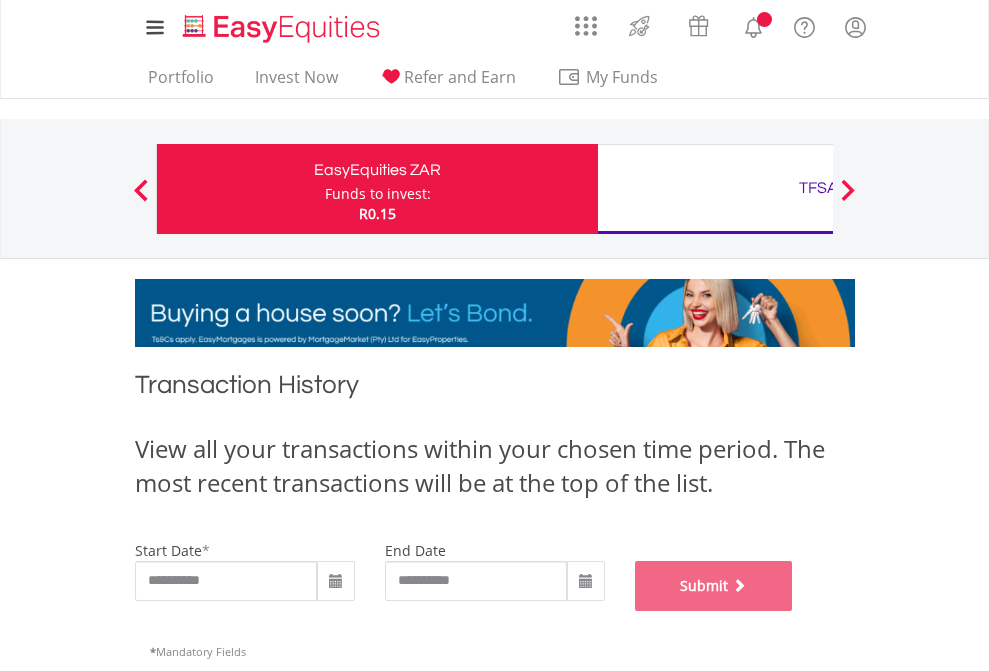 scroll, scrollTop: 811, scrollLeft: 0, axis: vertical 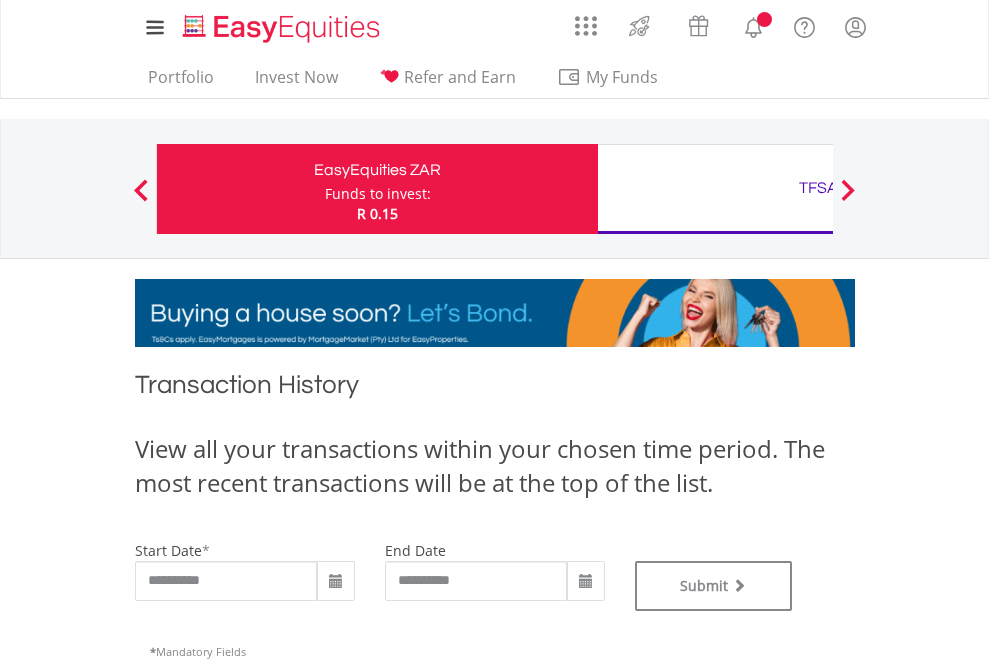 click on "TFSA" at bounding box center [818, 188] 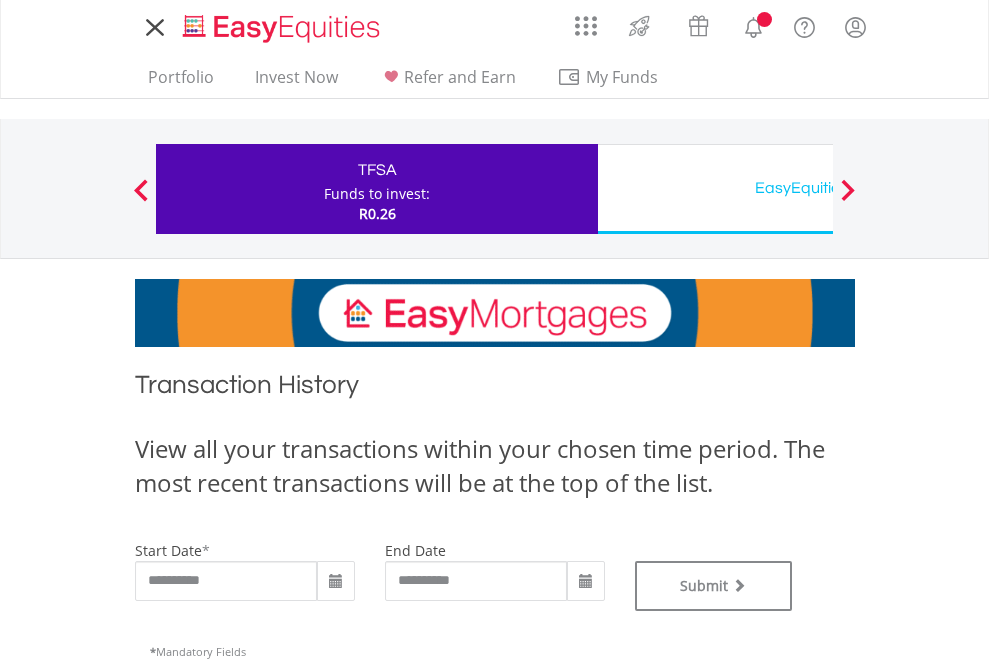 scroll, scrollTop: 0, scrollLeft: 0, axis: both 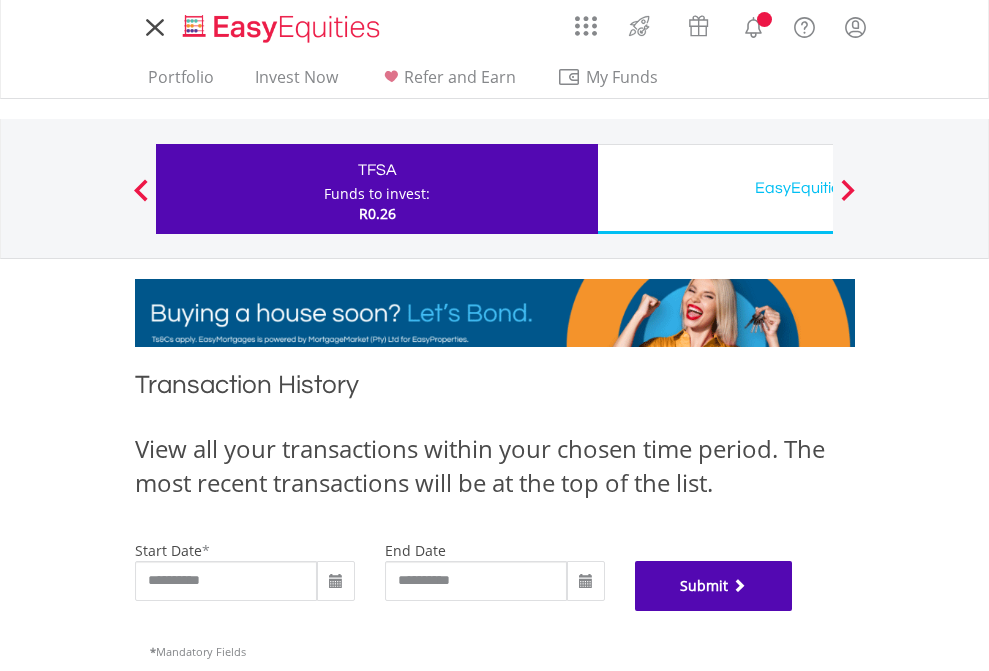 click on "Submit" at bounding box center [714, 586] 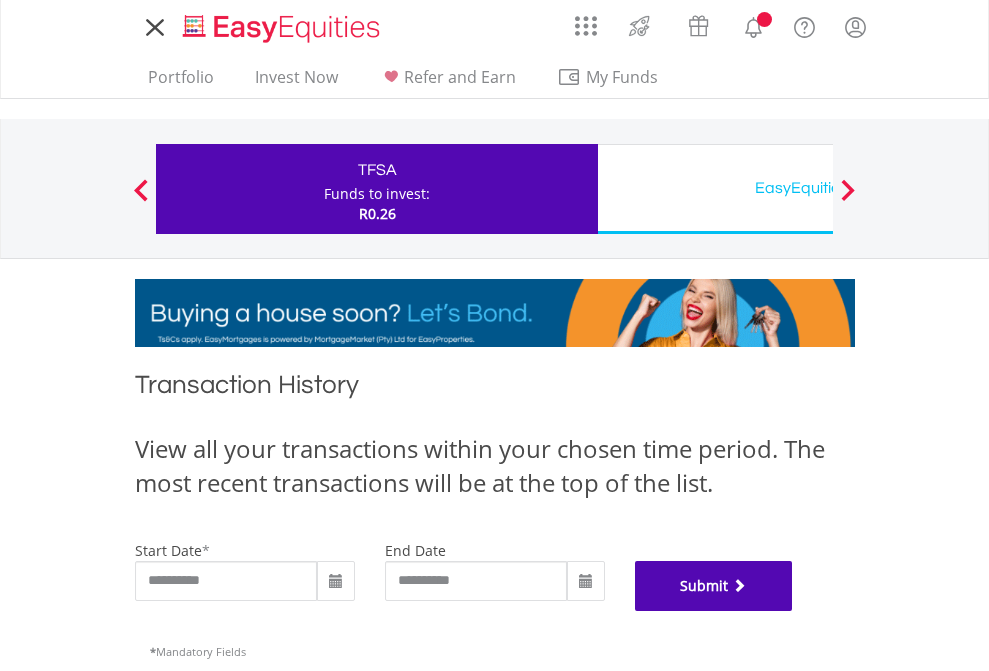 scroll, scrollTop: 811, scrollLeft: 0, axis: vertical 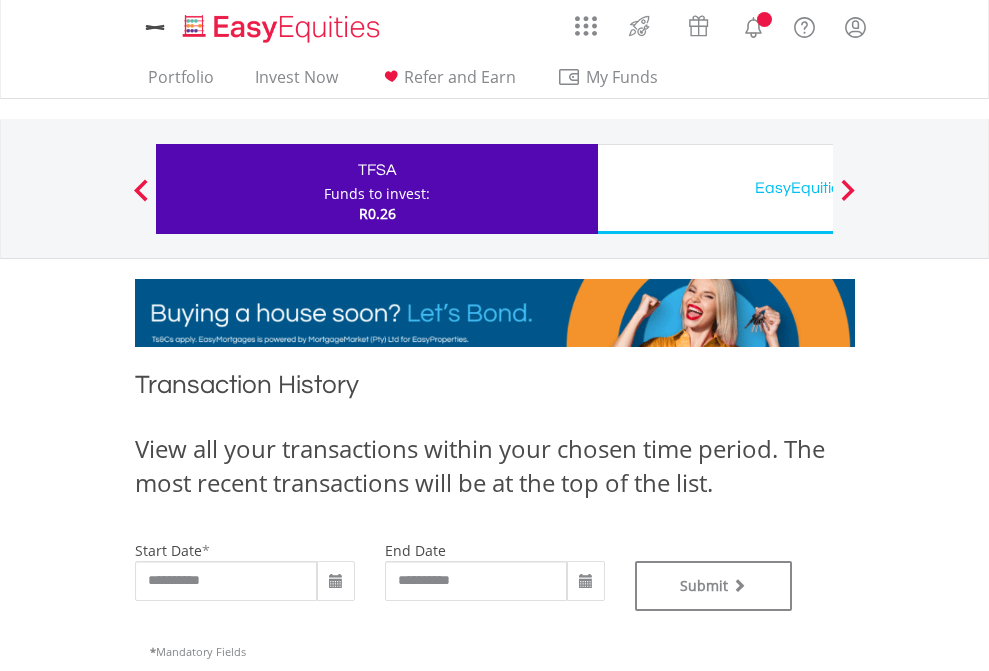 click on "EasyEquities USD" at bounding box center [818, 188] 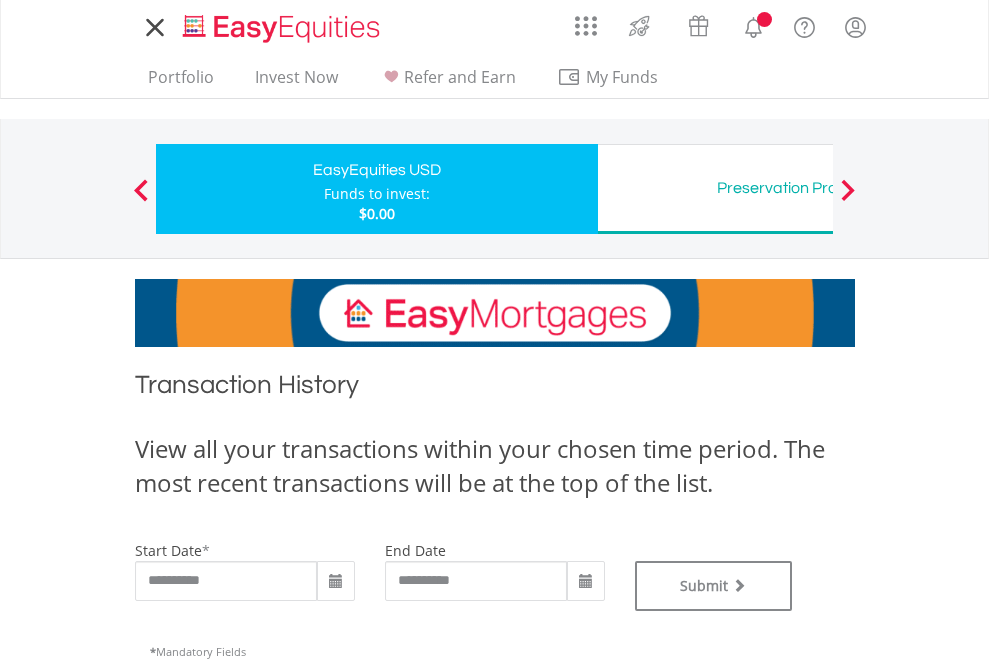 scroll, scrollTop: 0, scrollLeft: 0, axis: both 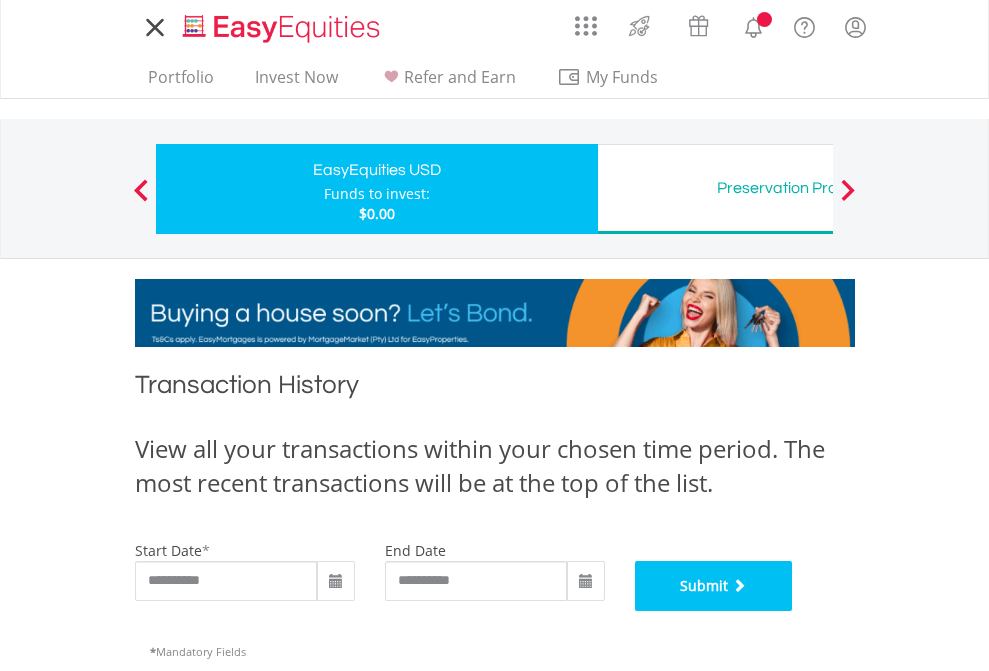 click on "Submit" at bounding box center (714, 586) 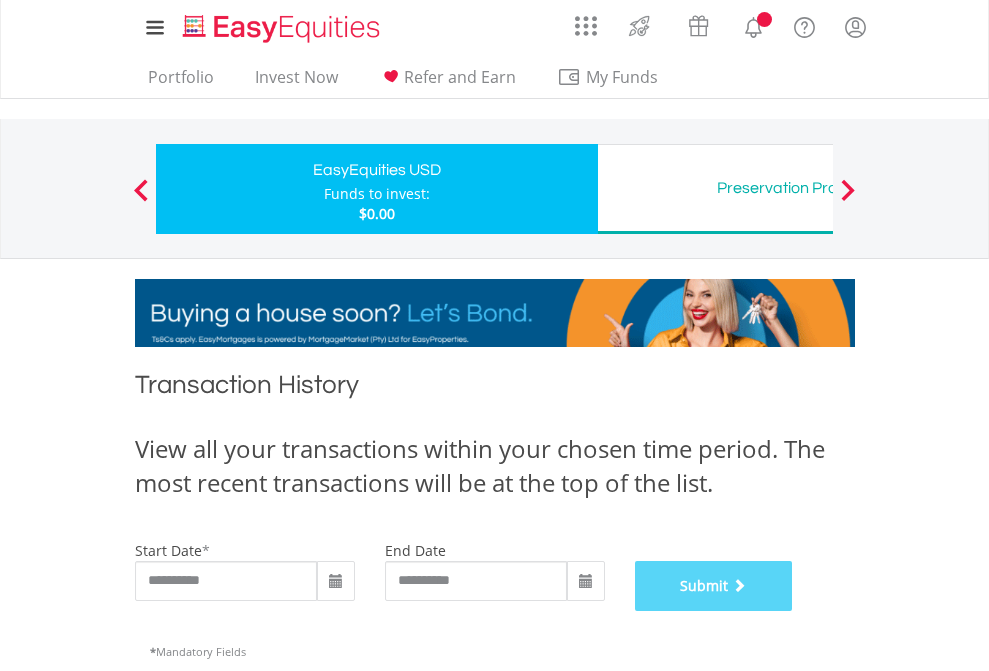 scroll, scrollTop: 811, scrollLeft: 0, axis: vertical 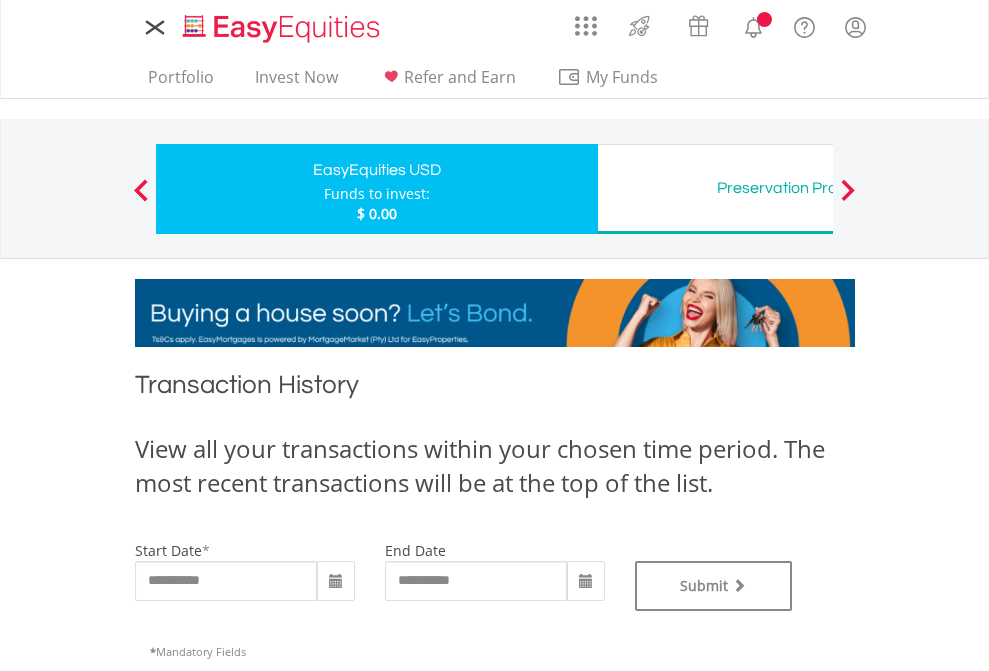 click on "Preservation Provident Fund" at bounding box center [818, 188] 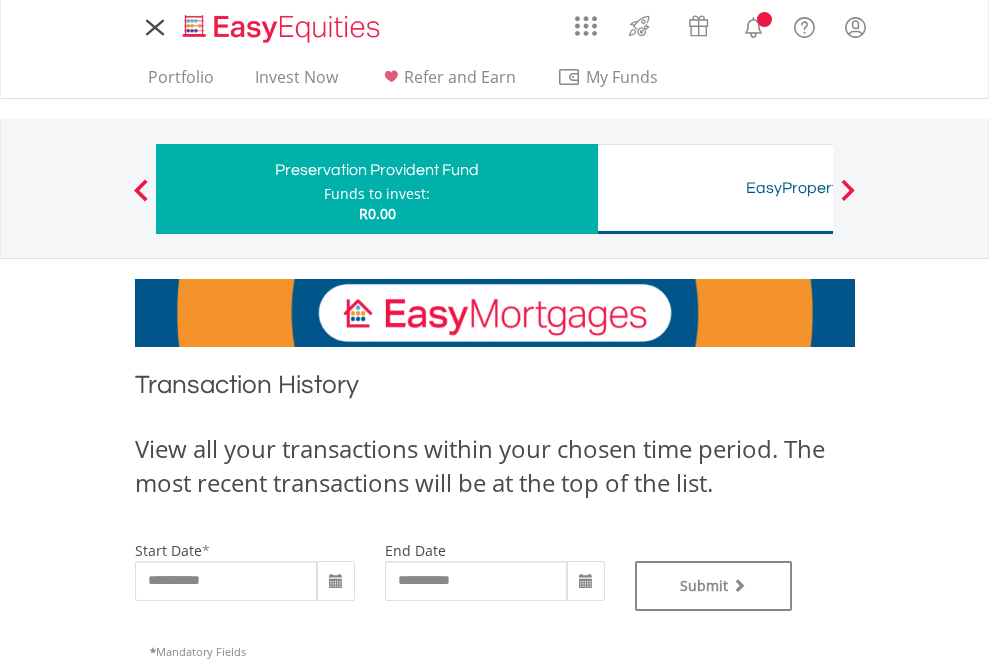 scroll, scrollTop: 0, scrollLeft: 0, axis: both 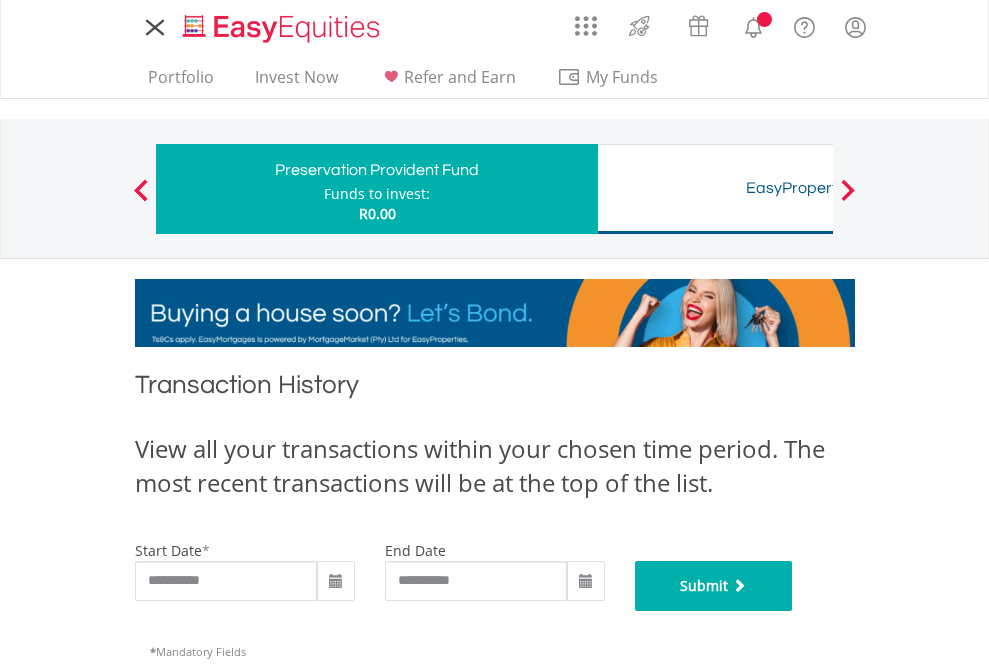 click on "Submit" at bounding box center (714, 586) 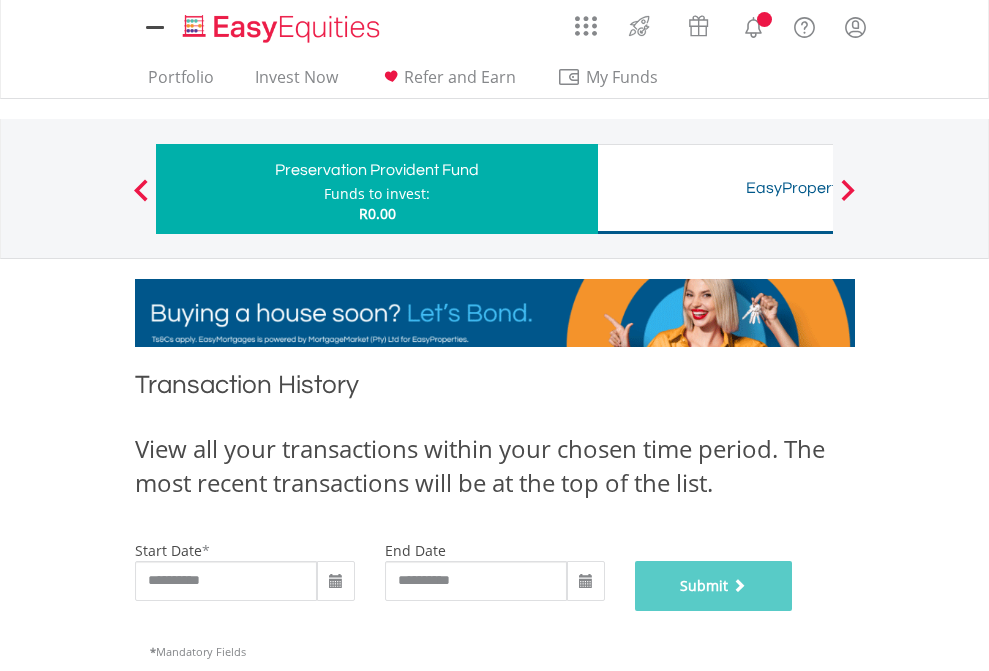 scroll, scrollTop: 811, scrollLeft: 0, axis: vertical 